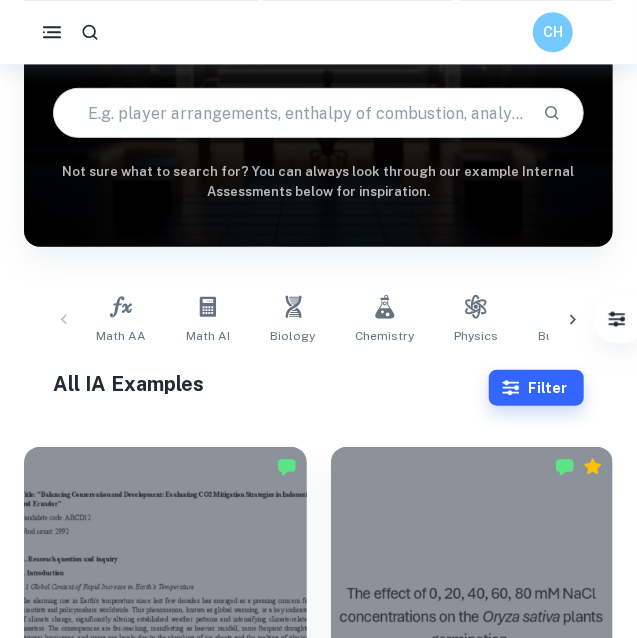 scroll, scrollTop: 181, scrollLeft: 0, axis: vertical 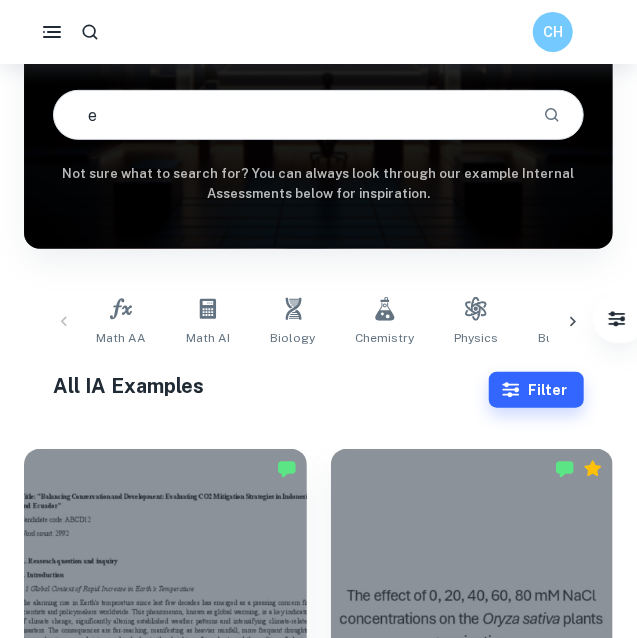 click on "e" at bounding box center [290, 115] 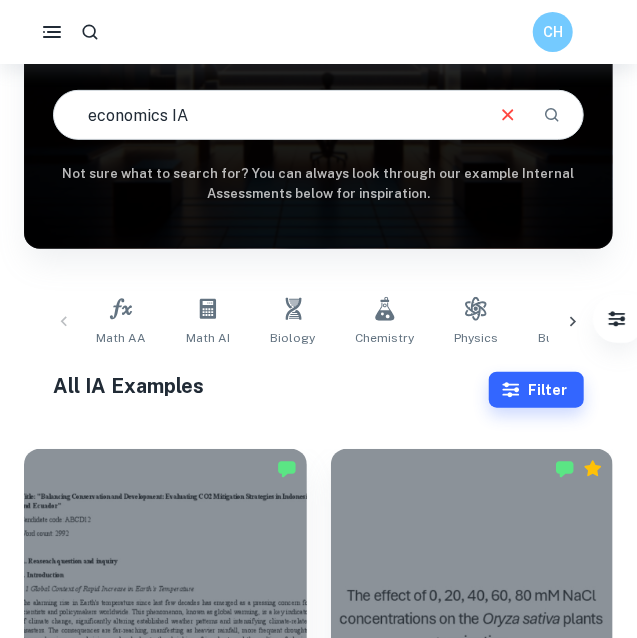 type on "economics IA" 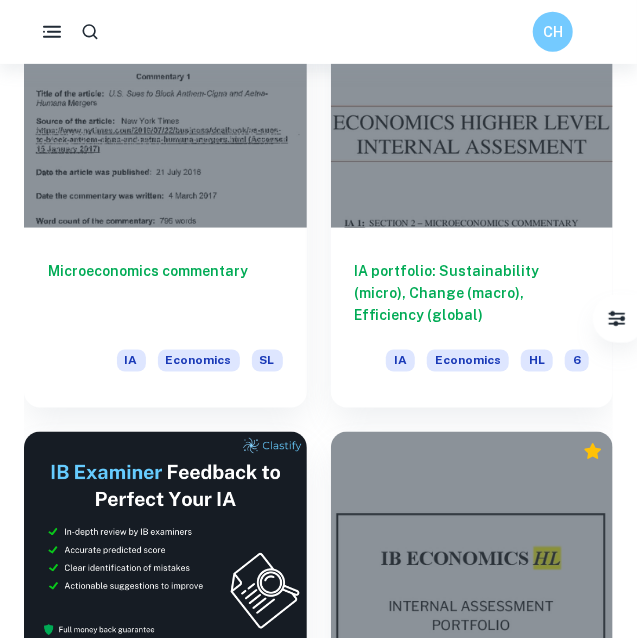 scroll, scrollTop: 0, scrollLeft: 0, axis: both 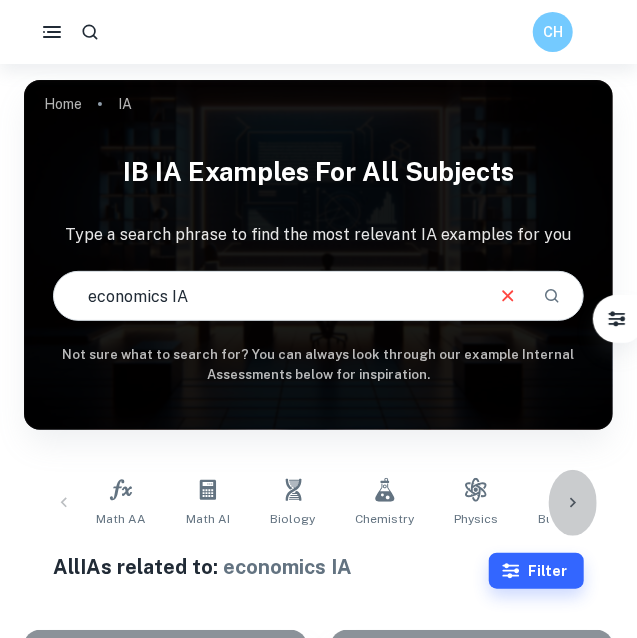 click 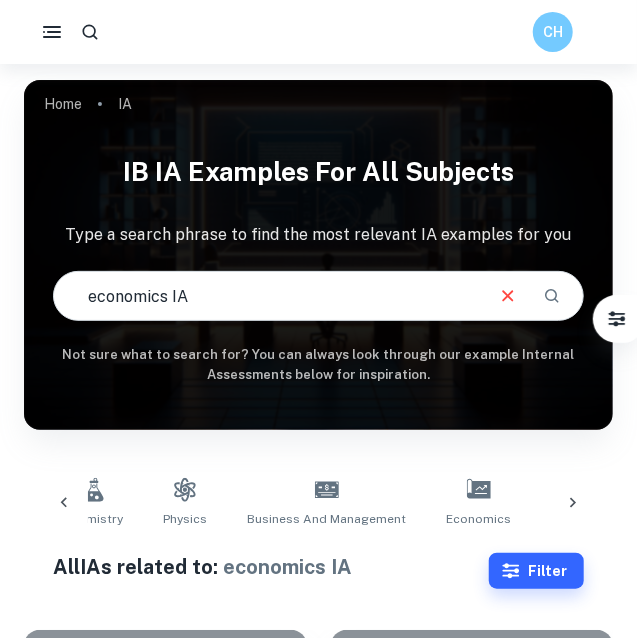 scroll, scrollTop: 0, scrollLeft: 313, axis: horizontal 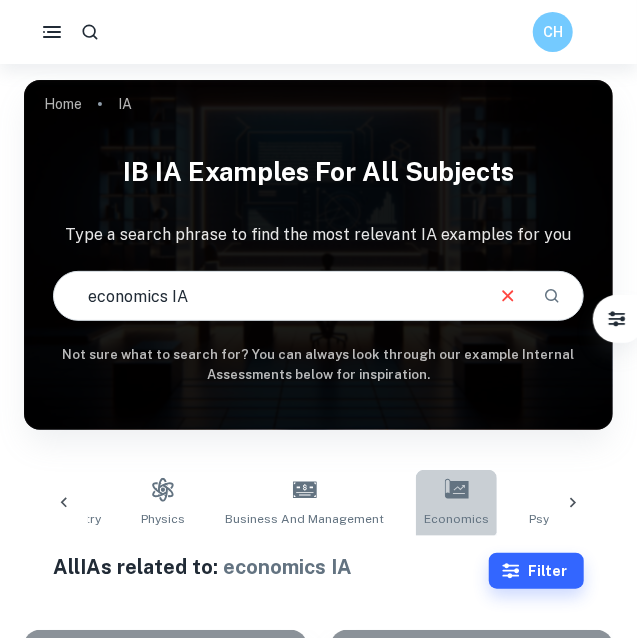 click 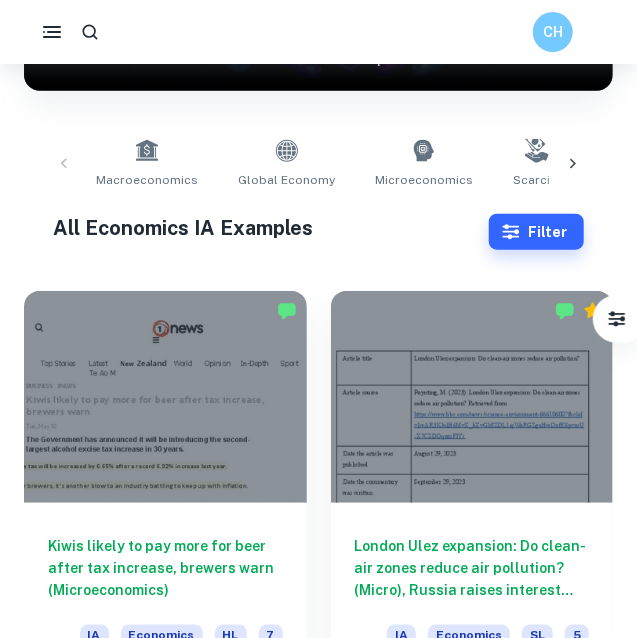 scroll, scrollTop: 479, scrollLeft: 0, axis: vertical 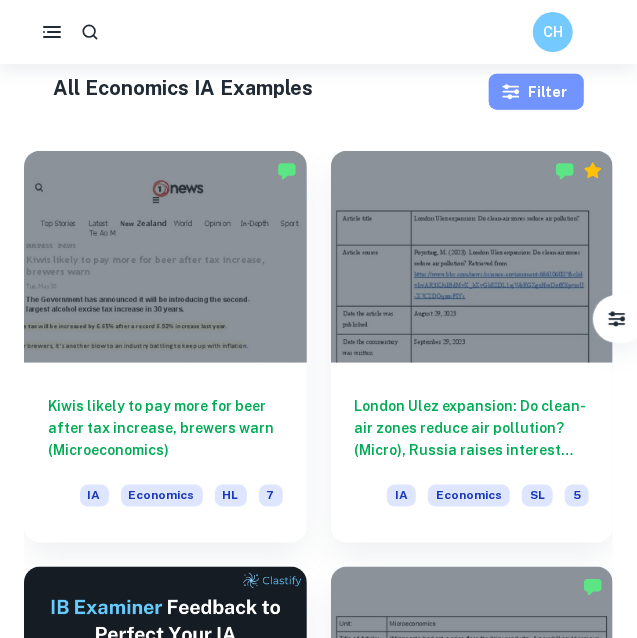 click on "Filter" at bounding box center (536, 92) 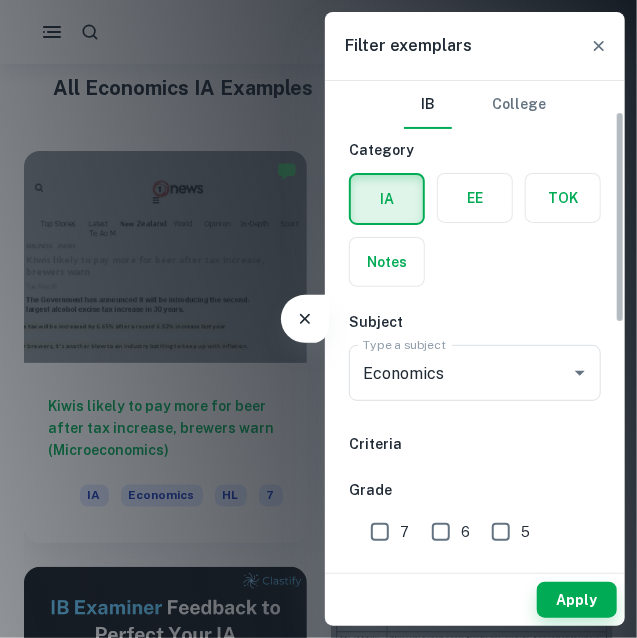 scroll, scrollTop: 125, scrollLeft: 0, axis: vertical 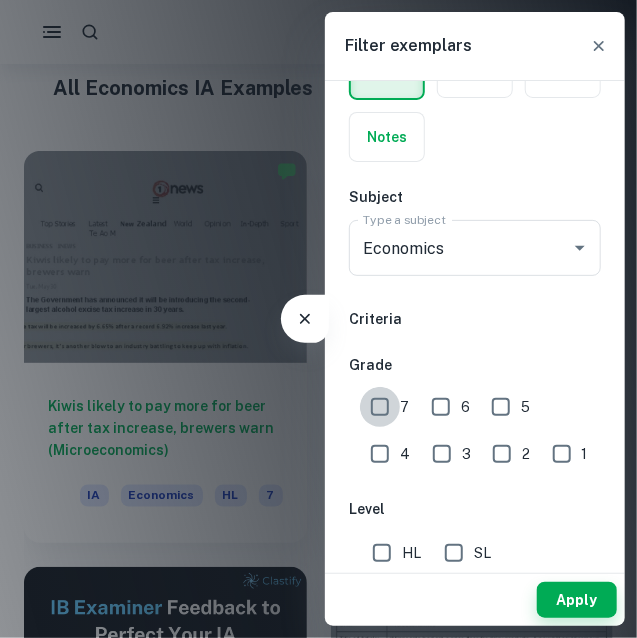 click on "7" at bounding box center [380, 407] 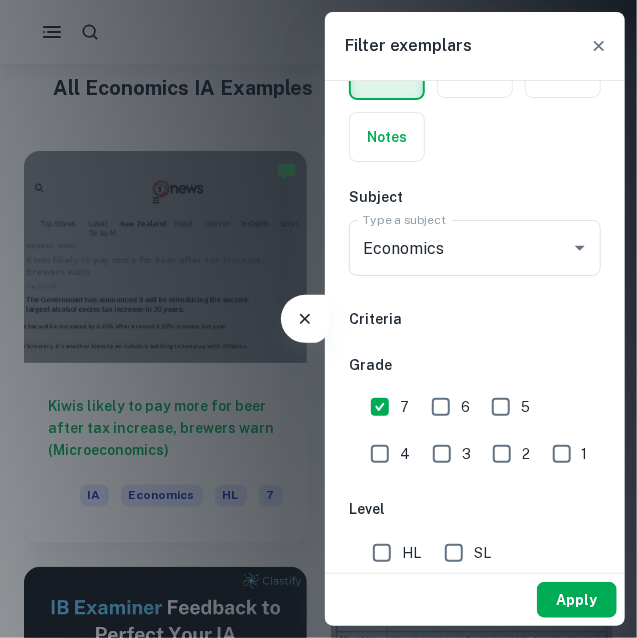 click on "Apply" at bounding box center [577, 600] 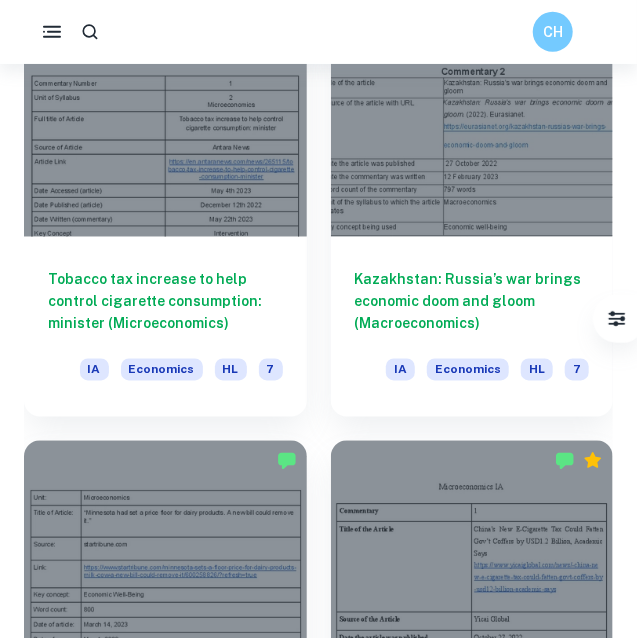 scroll, scrollTop: 2686, scrollLeft: 0, axis: vertical 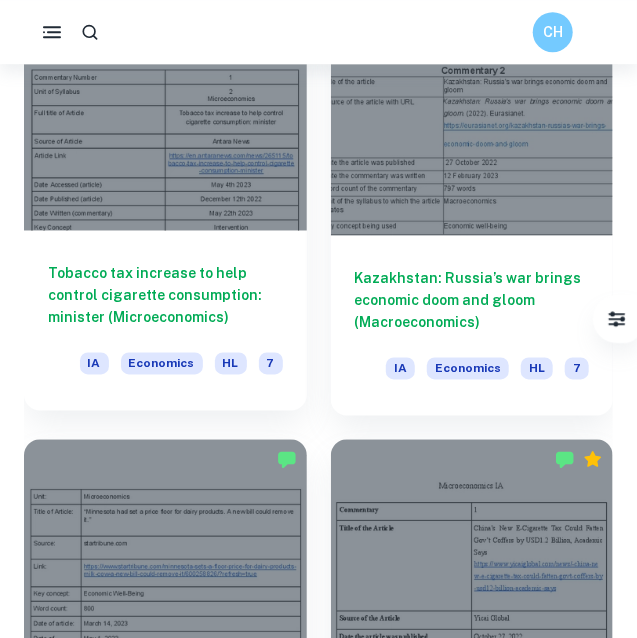 click on "Tobacco tax increase to help control
cigarette consumption: minister (Microeconomics)" at bounding box center [165, 295] 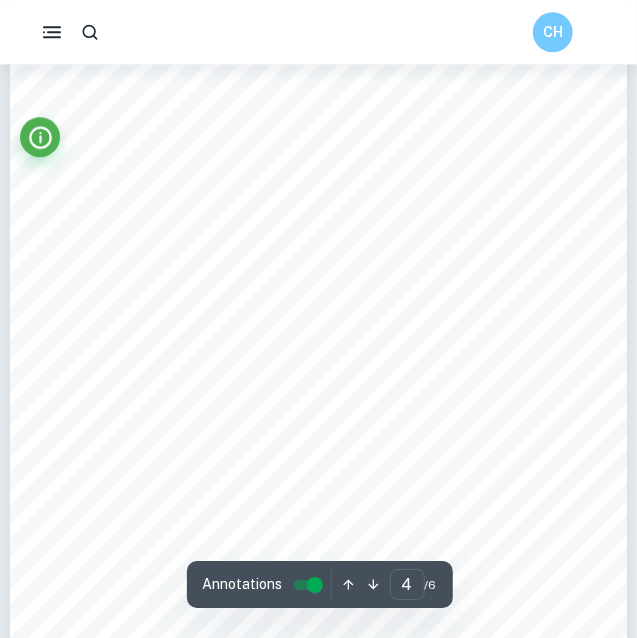 scroll, scrollTop: 2879, scrollLeft: 0, axis: vertical 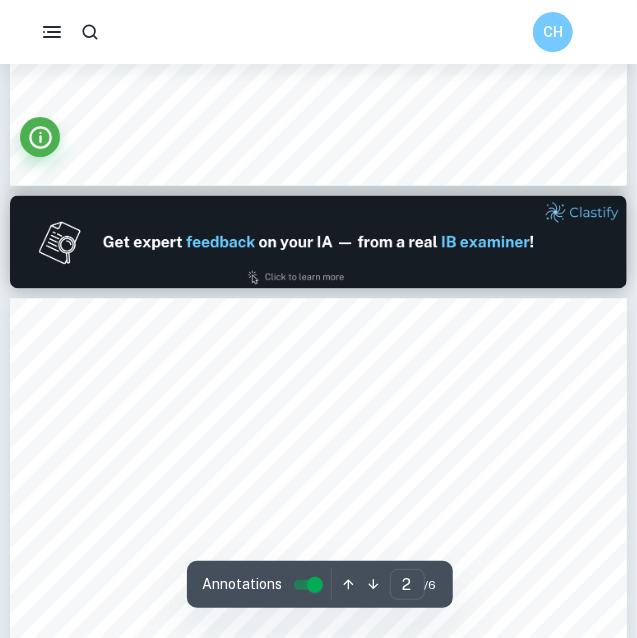 type on "1" 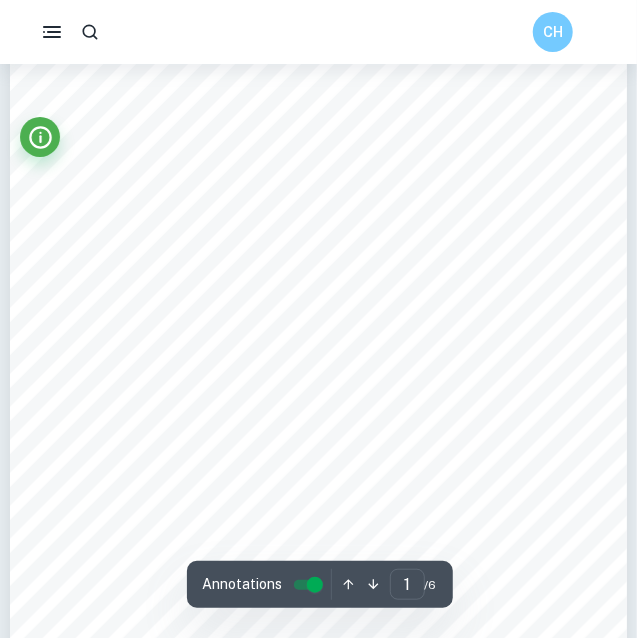 scroll, scrollTop: 0, scrollLeft: 0, axis: both 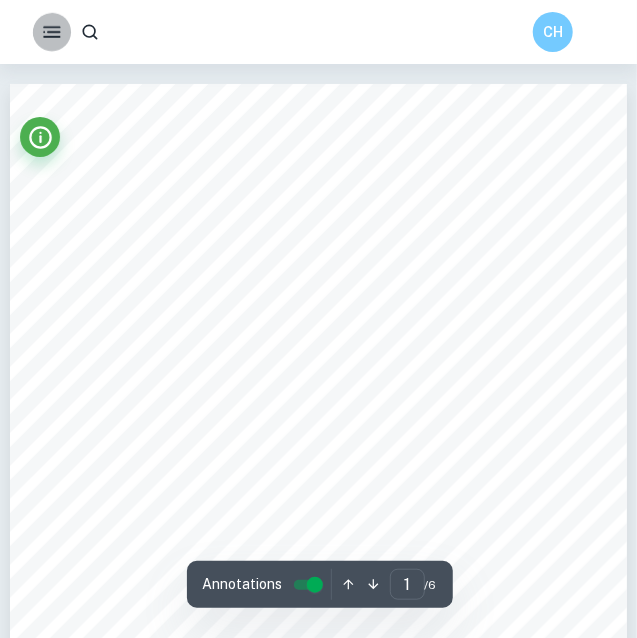 click at bounding box center [52, 32] 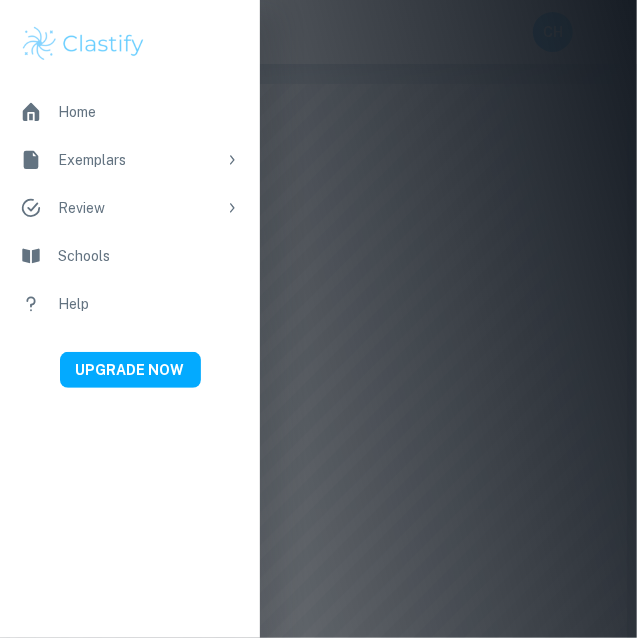 click at bounding box center (318, 319) 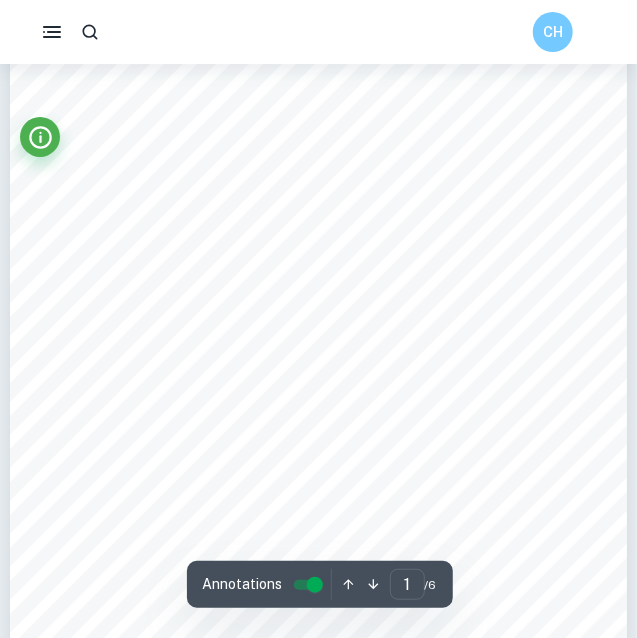 scroll, scrollTop: 0, scrollLeft: 0, axis: both 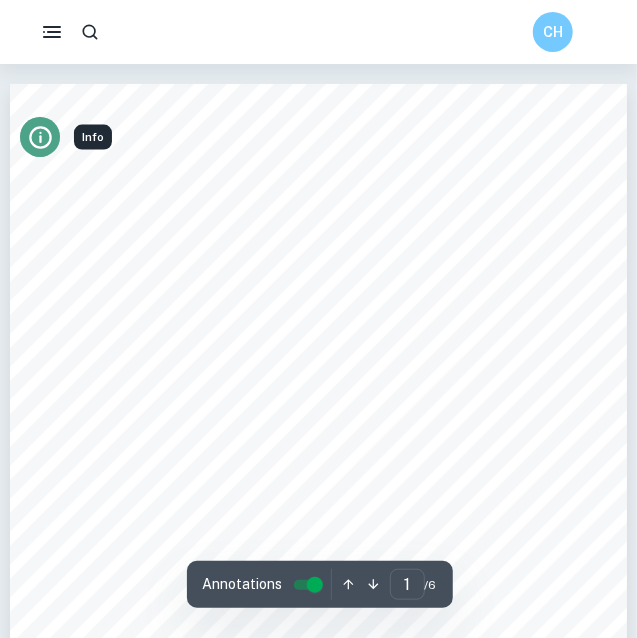 click 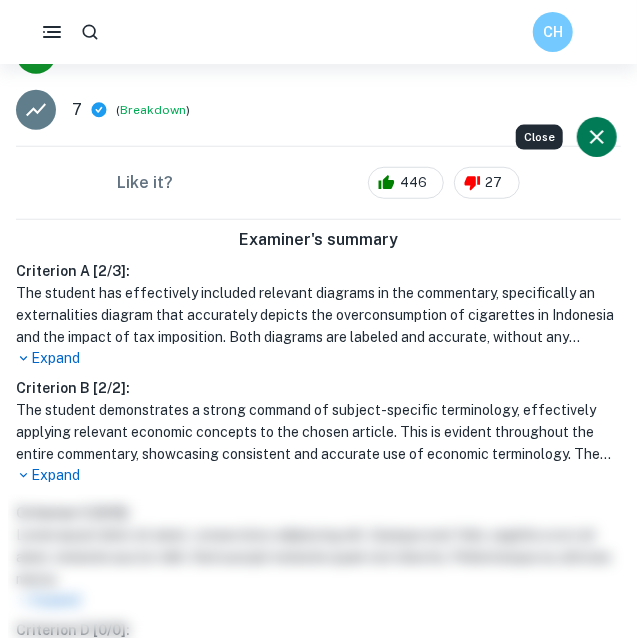 scroll, scrollTop: 0, scrollLeft: 0, axis: both 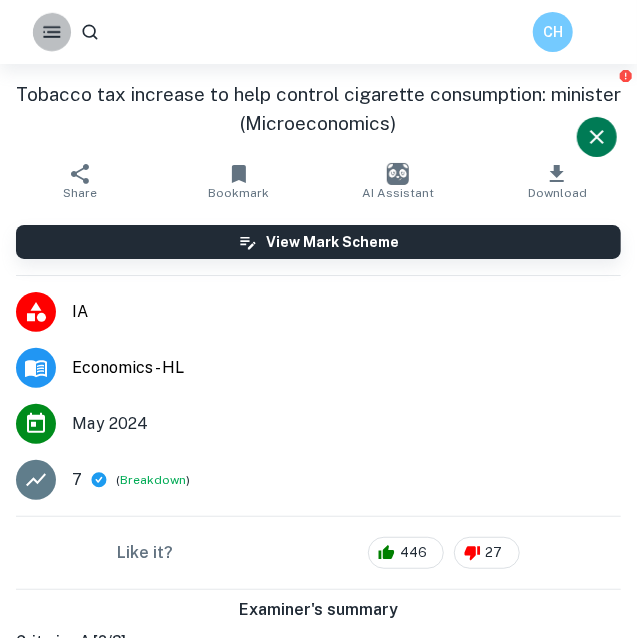 click 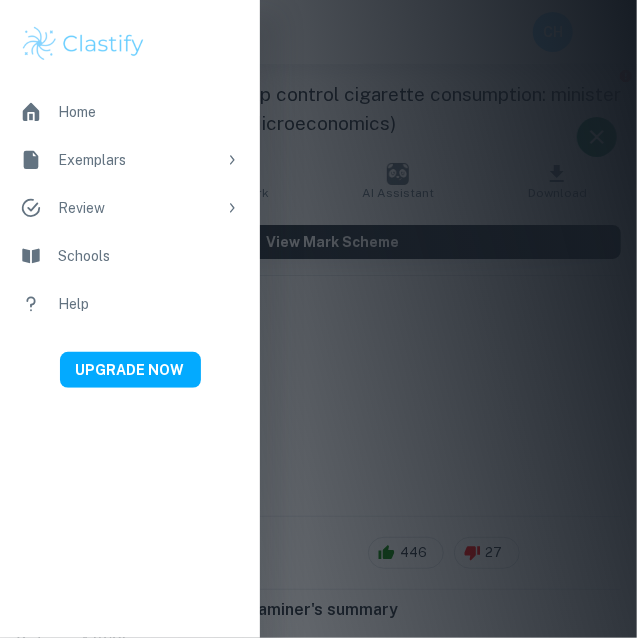 click on "Home" at bounding box center [149, 112] 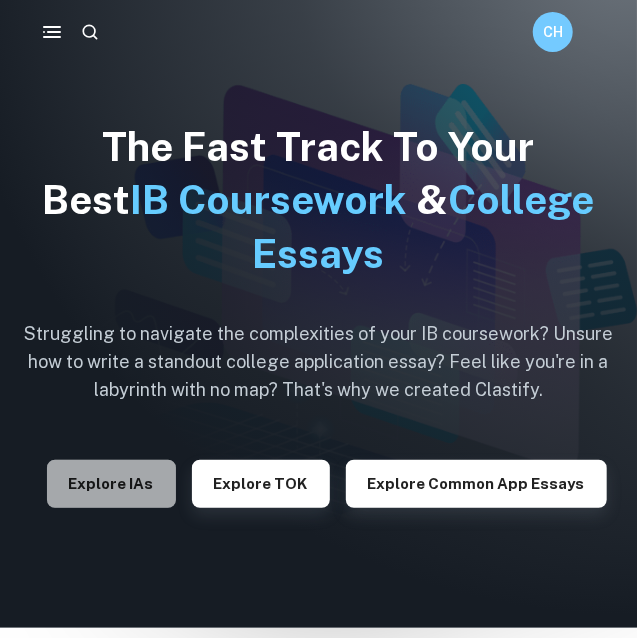 click on "Explore IAs" at bounding box center (111, 484) 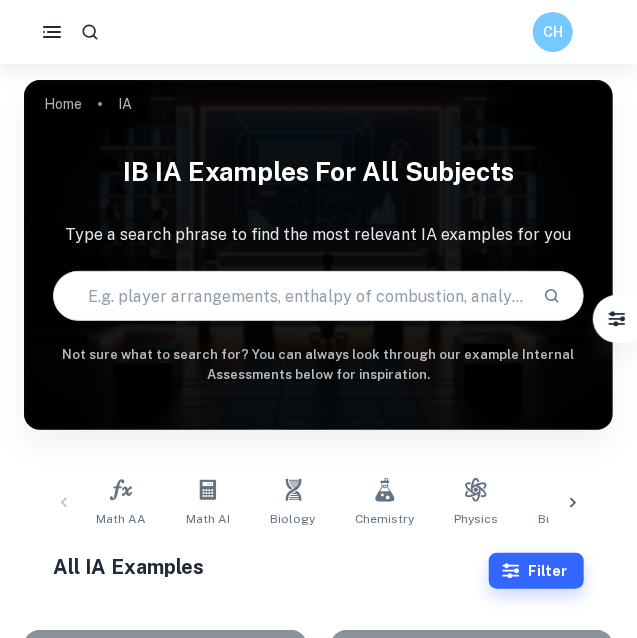 click at bounding box center (290, 296) 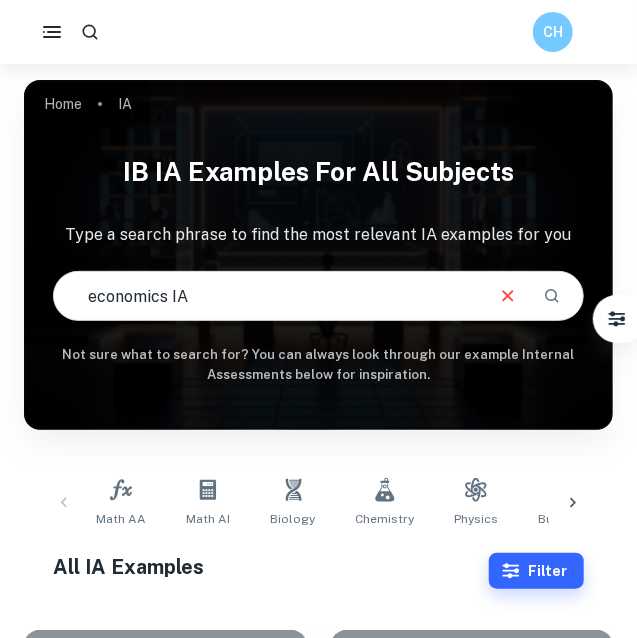 type on "economics IA" 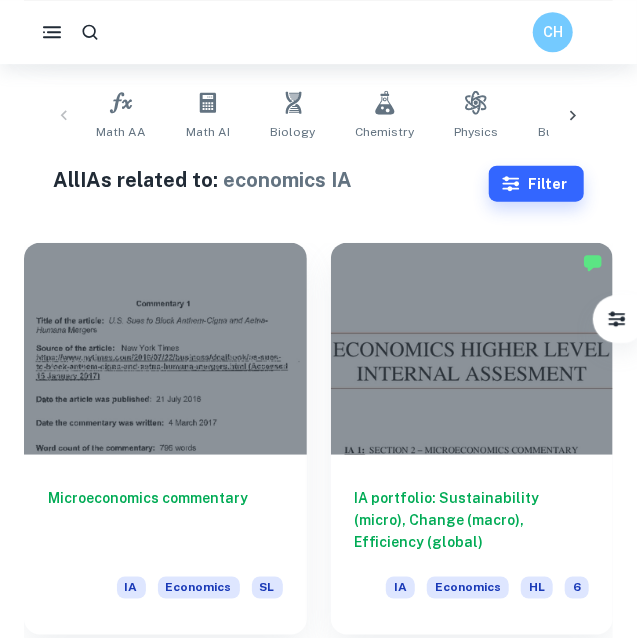 scroll, scrollTop: 414, scrollLeft: 0, axis: vertical 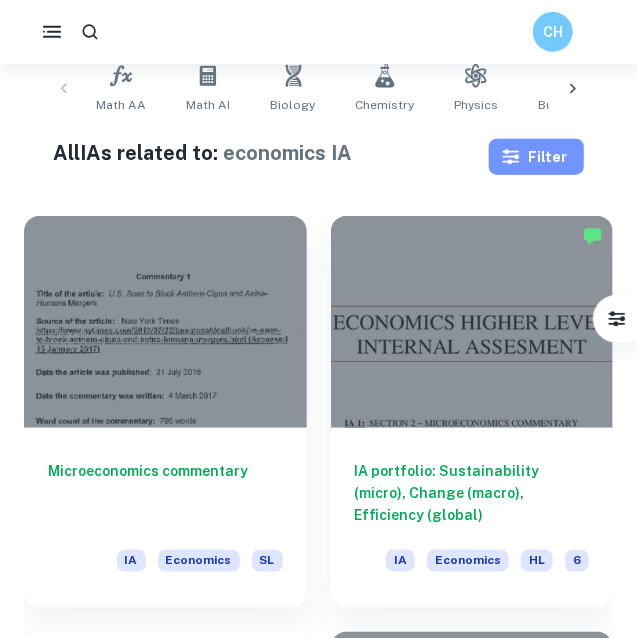 click on "Filter" at bounding box center (536, 157) 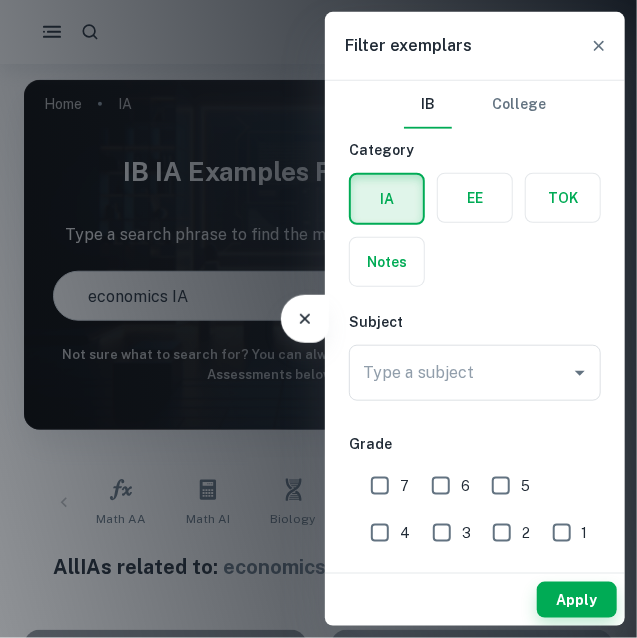 scroll, scrollTop: 0, scrollLeft: 0, axis: both 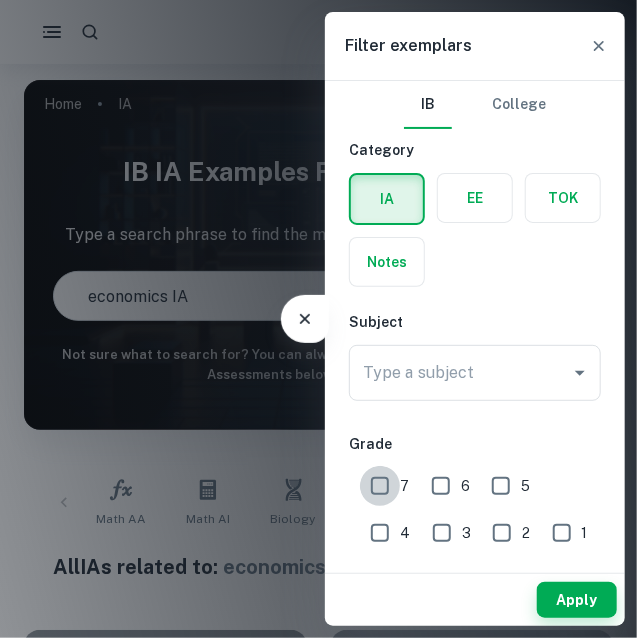 click on "7" at bounding box center [380, 486] 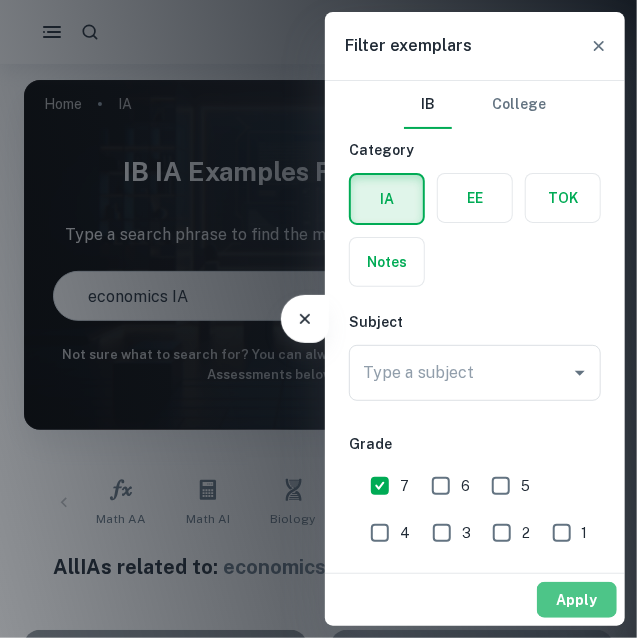 click on "Apply" at bounding box center (577, 600) 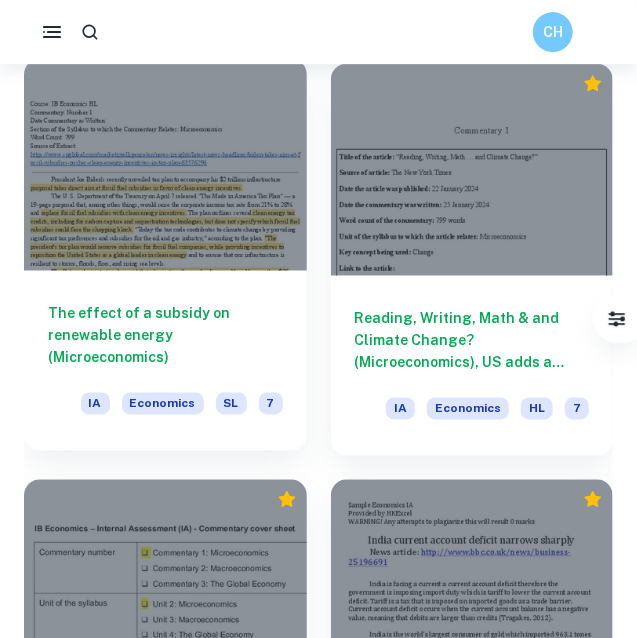scroll, scrollTop: 2640, scrollLeft: 0, axis: vertical 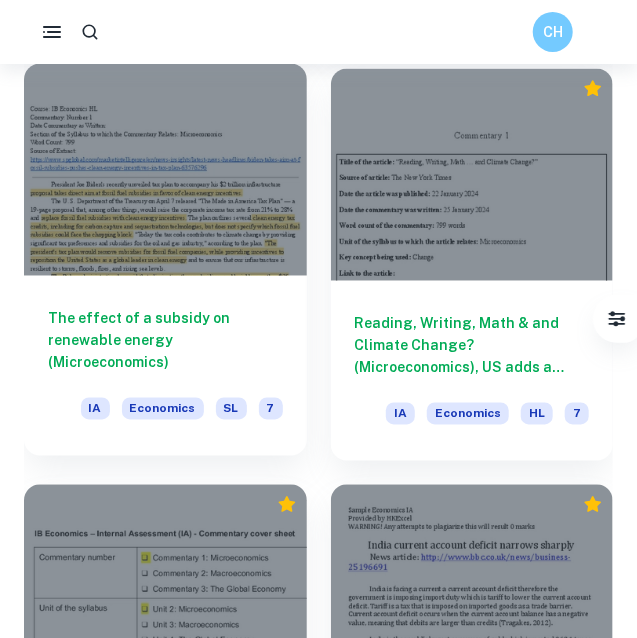 click at bounding box center (165, 170) 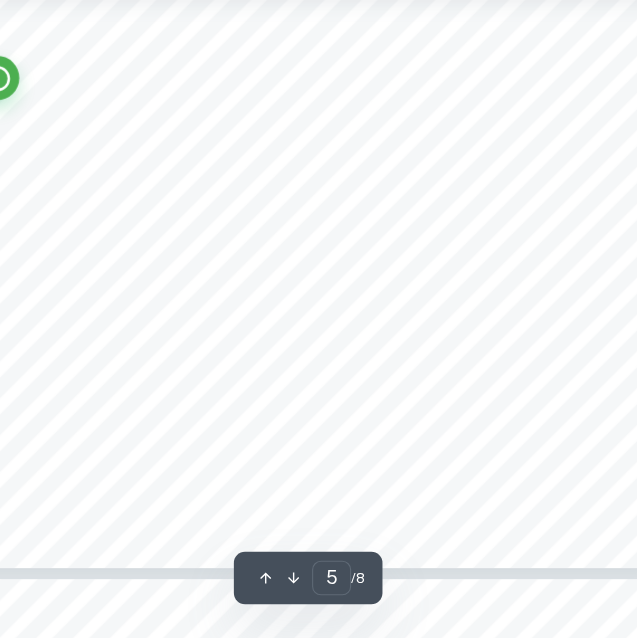 scroll, scrollTop: 3744, scrollLeft: 0, axis: vertical 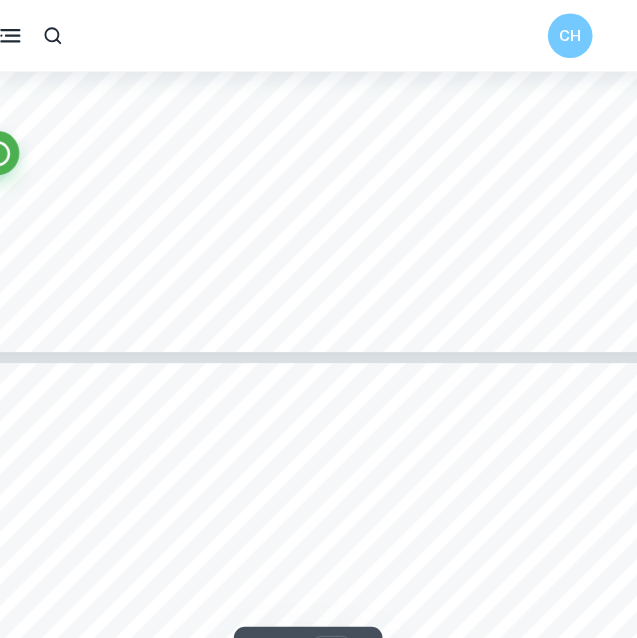 type on "5" 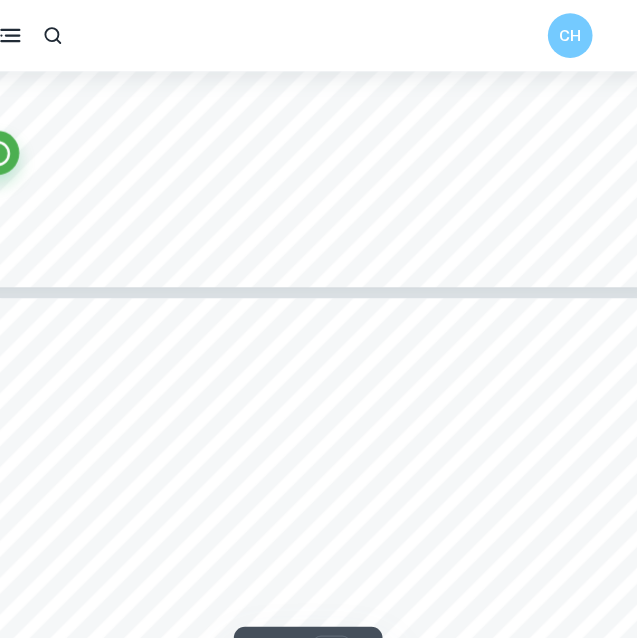 scroll, scrollTop: 3569, scrollLeft: 0, axis: vertical 